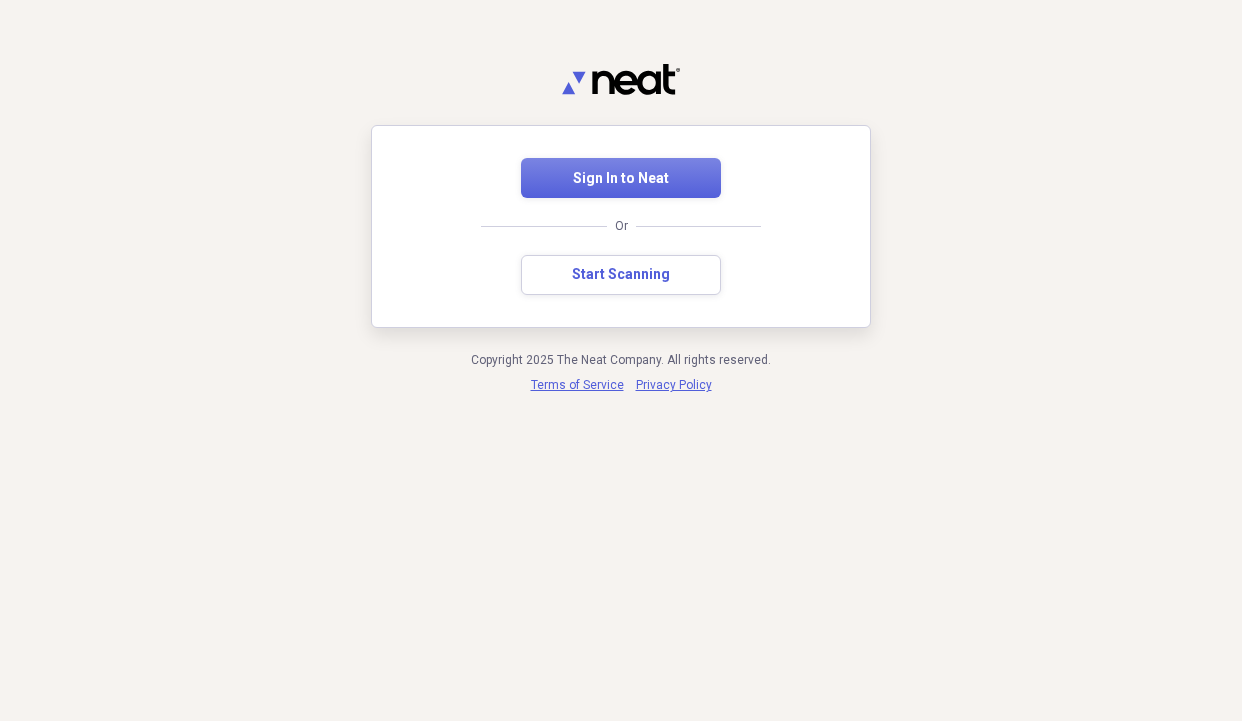 scroll, scrollTop: 0, scrollLeft: 0, axis: both 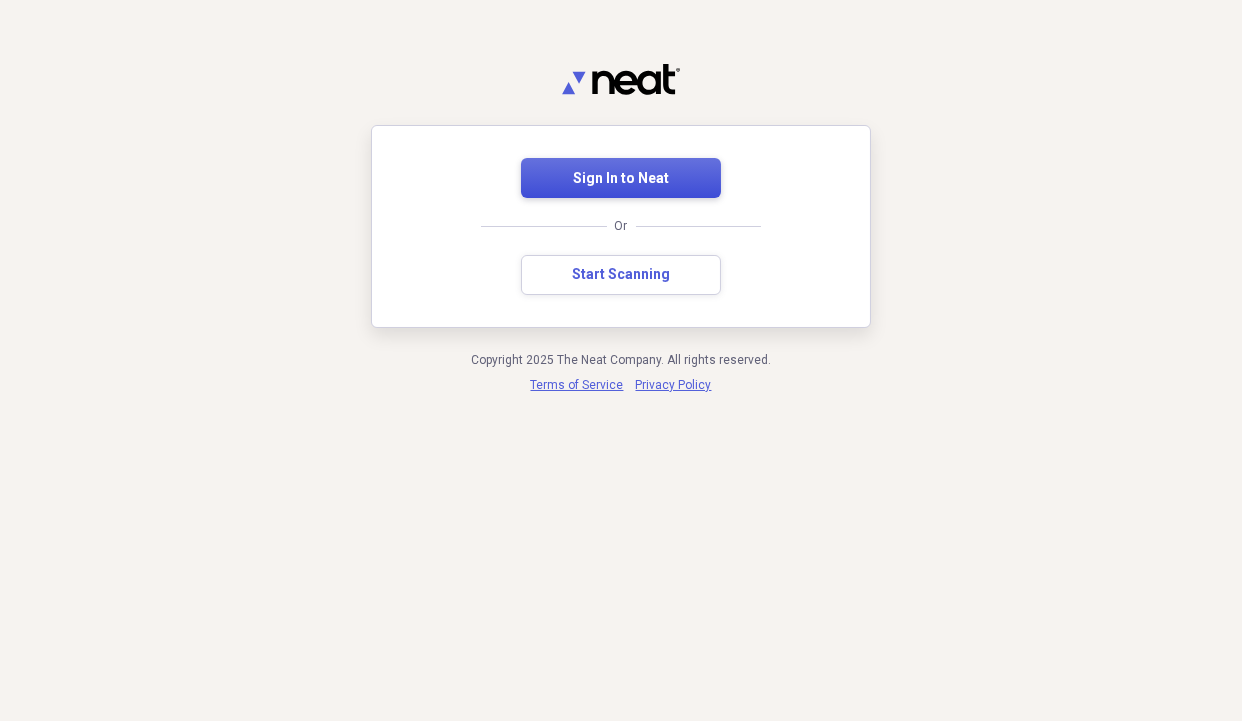 click on "Sign In to Neat" at bounding box center (621, 179) 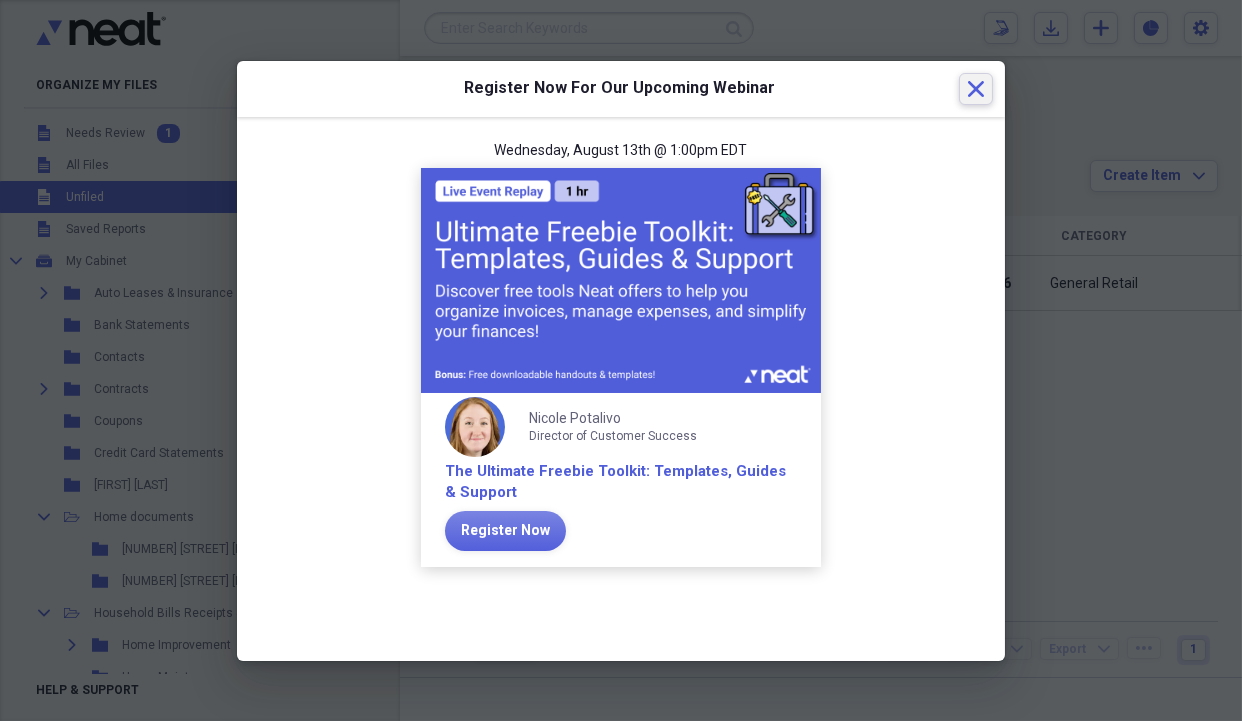 click 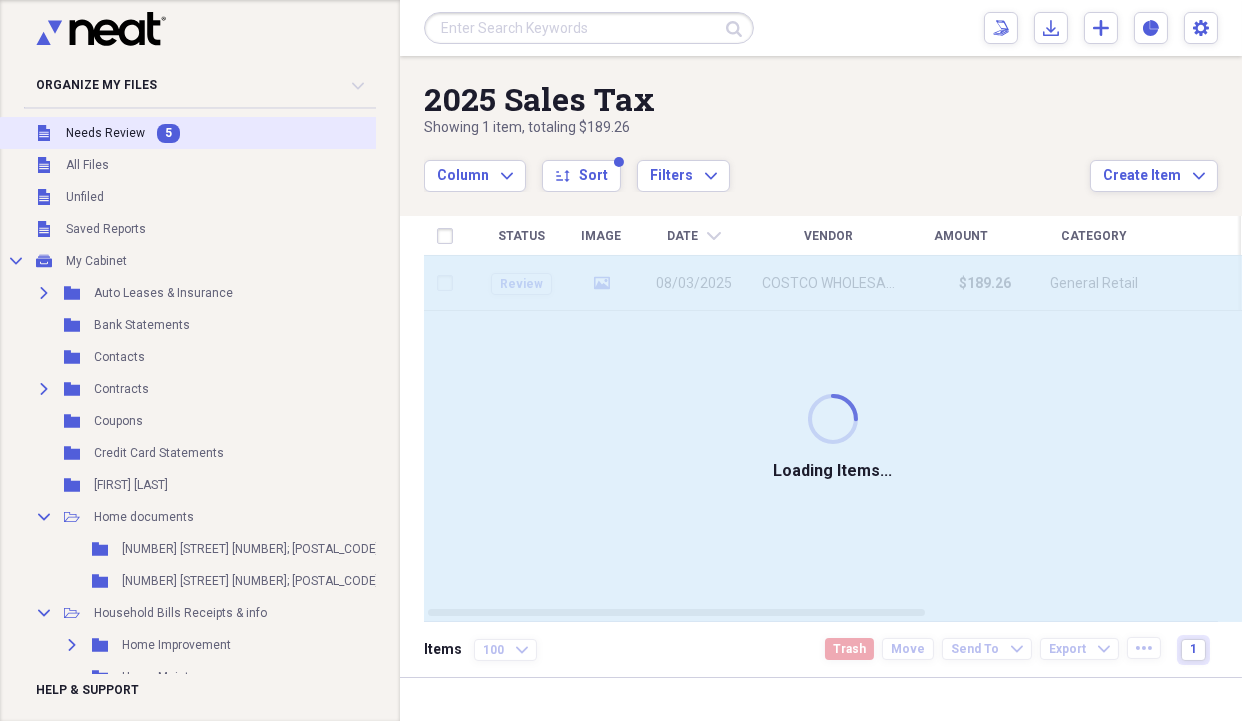 click on "Unfiled Needs Review 5" at bounding box center [250, 133] 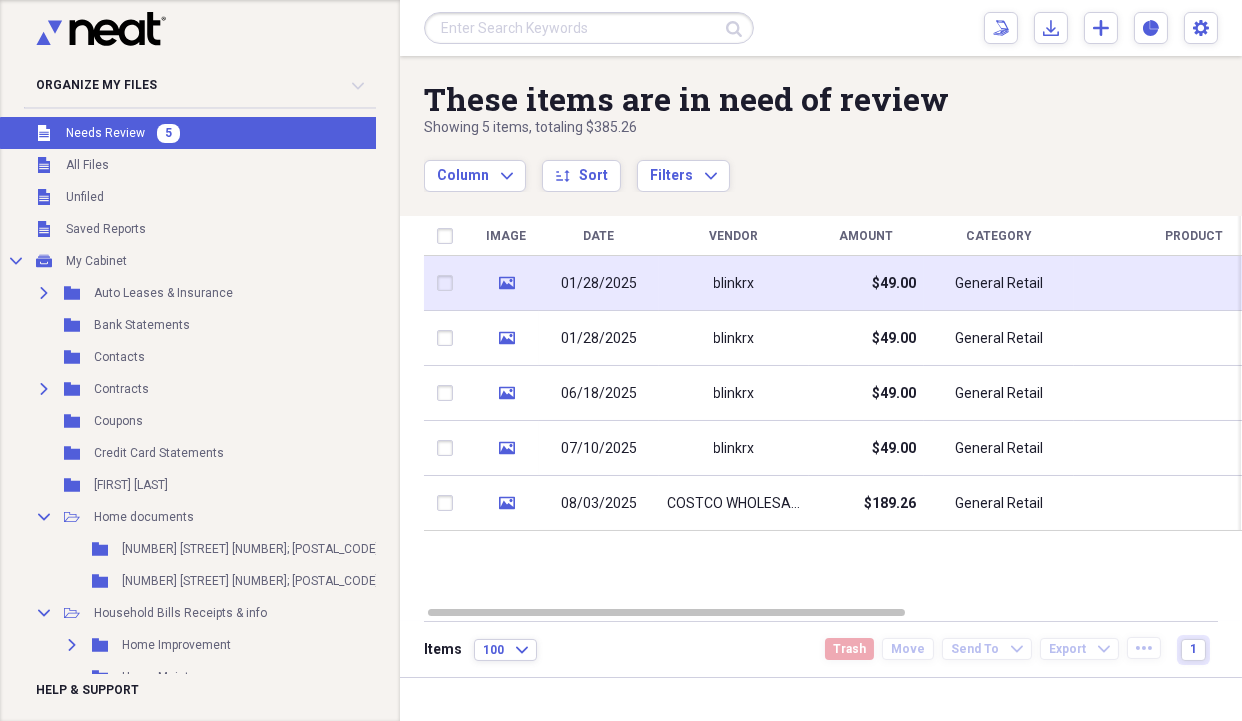 click on "blinkrx" at bounding box center [734, 283] 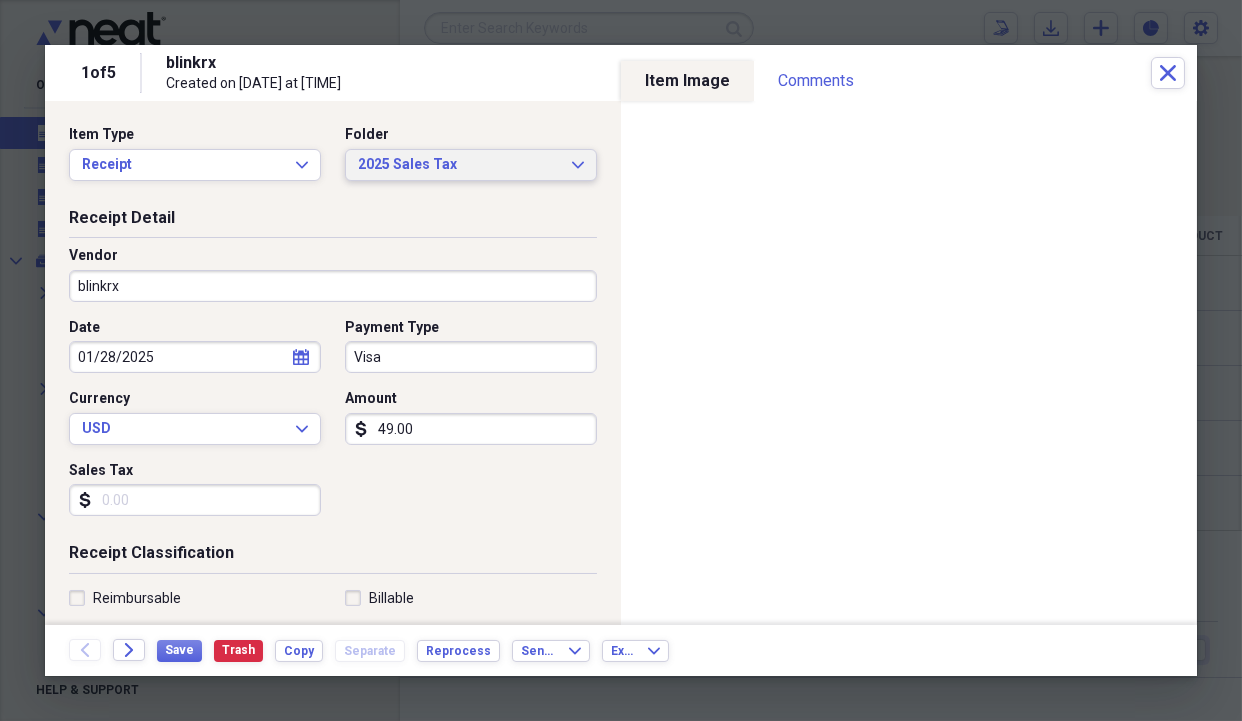 click on "2025 Sales Tax" at bounding box center (459, 165) 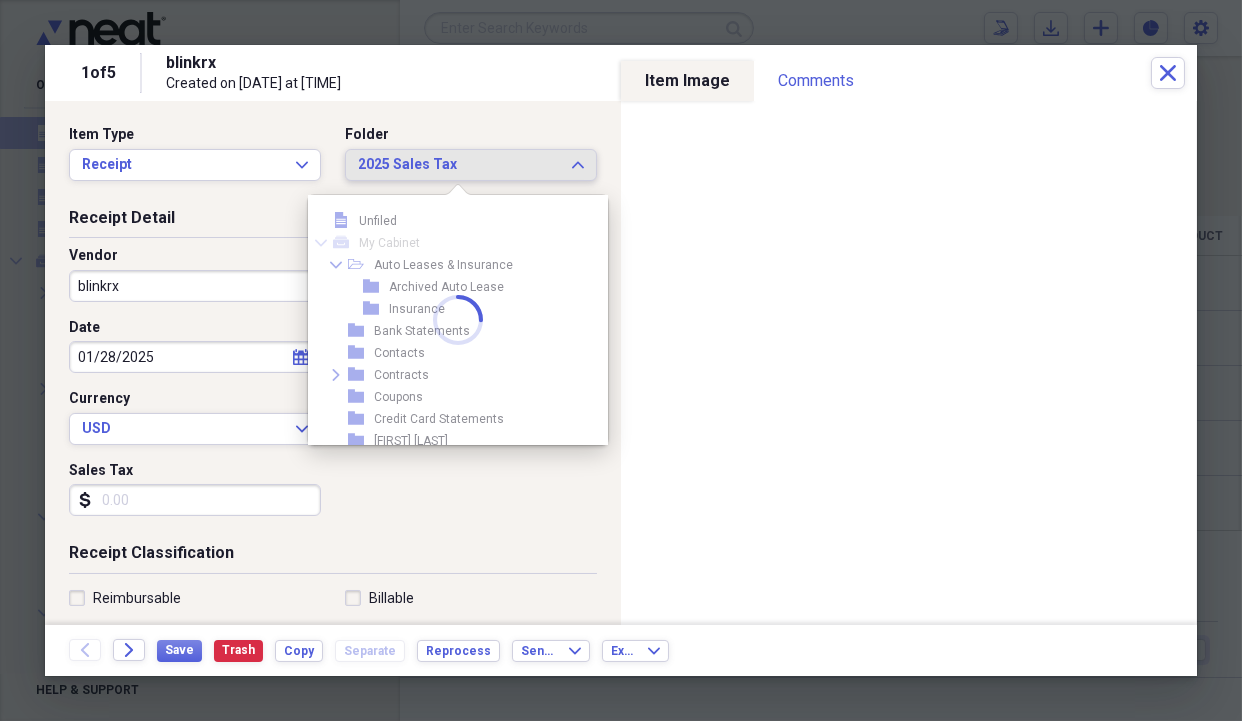scroll, scrollTop: 494, scrollLeft: 0, axis: vertical 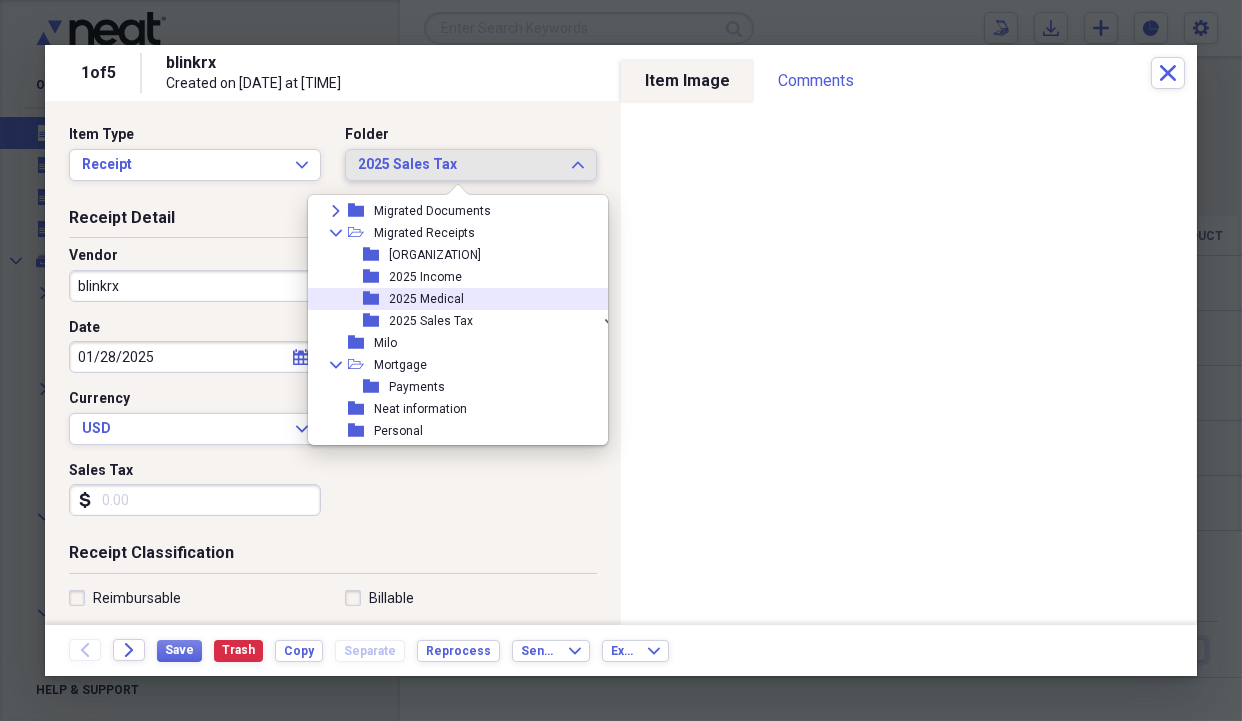 click on "2025 Medical" at bounding box center (426, 299) 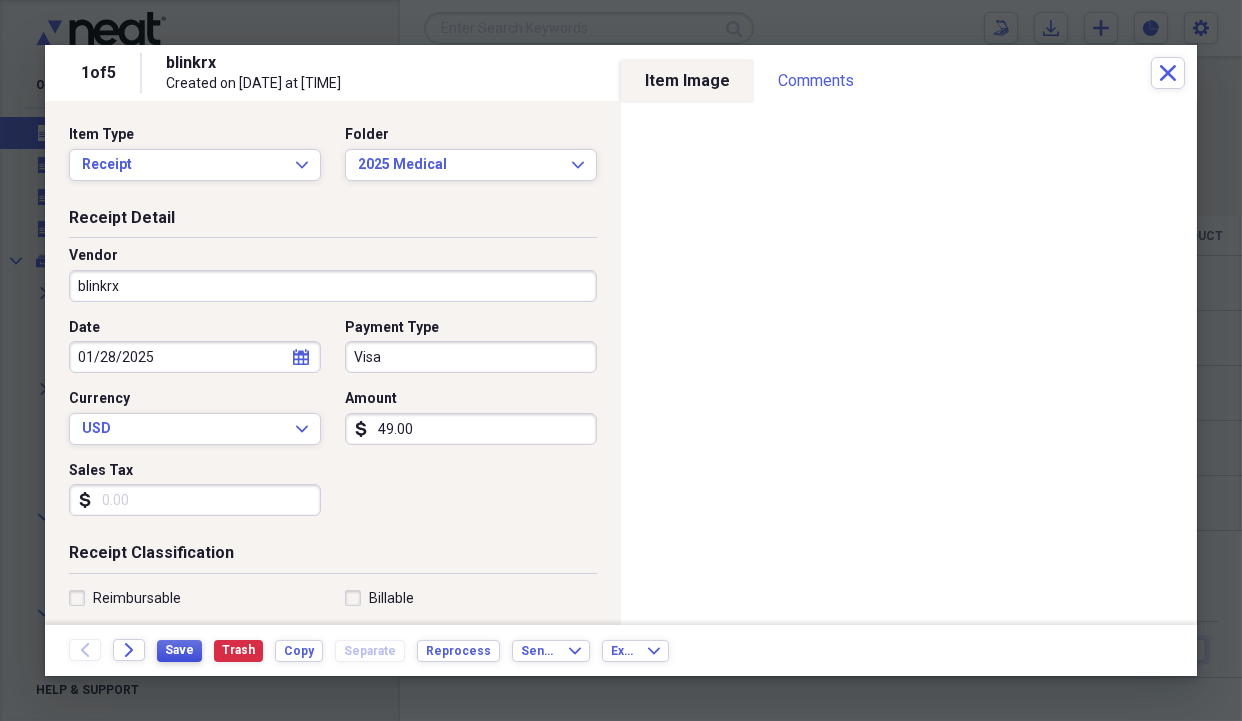 click on "Save" at bounding box center (179, 650) 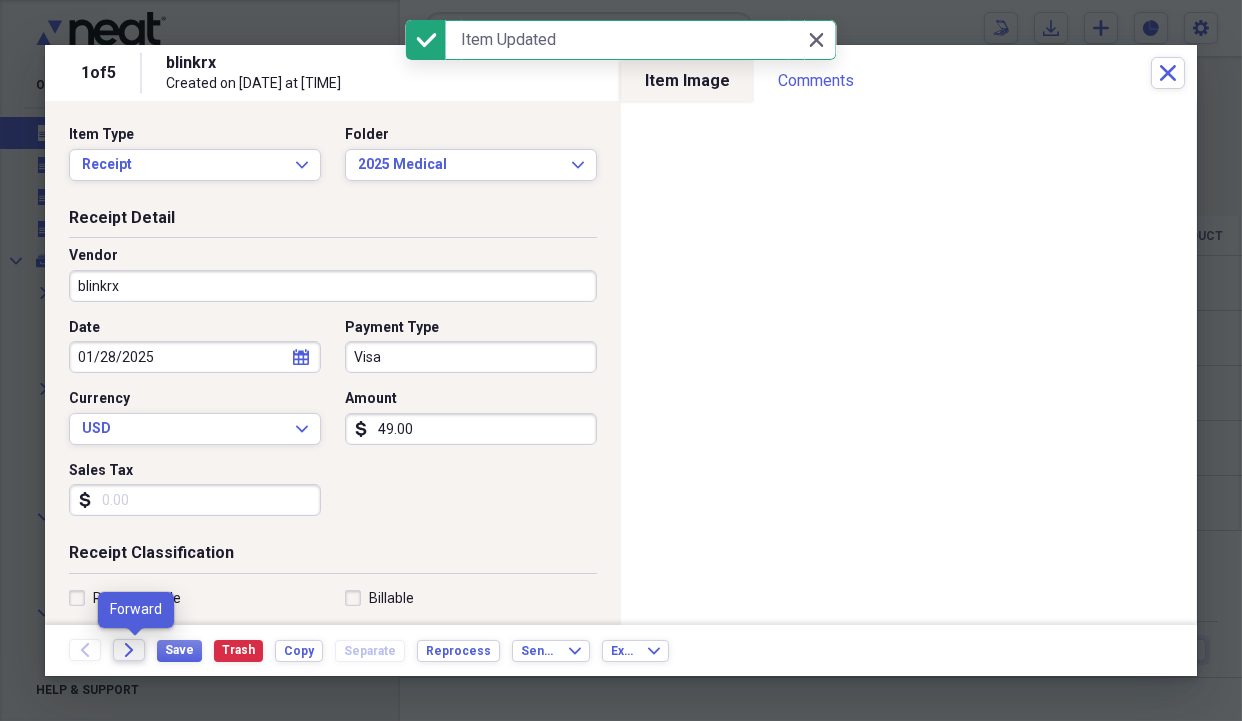 click on "Forward" 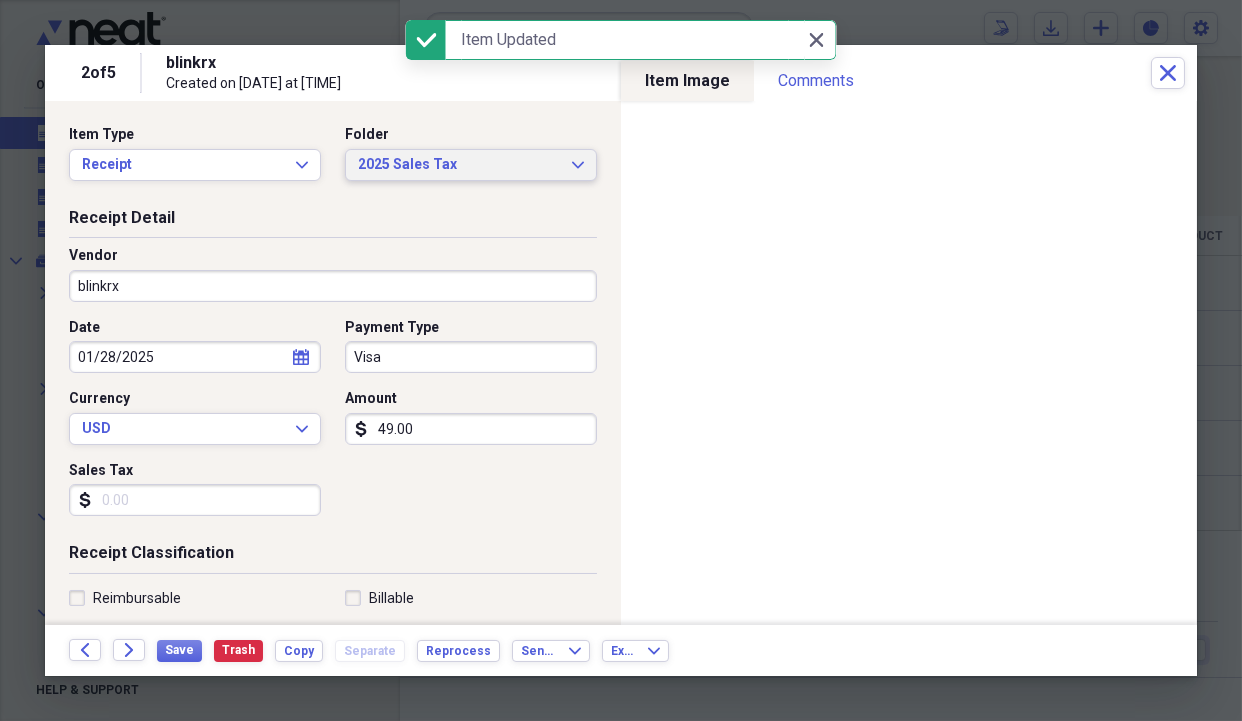 click on "2025 Sales Tax" at bounding box center [459, 165] 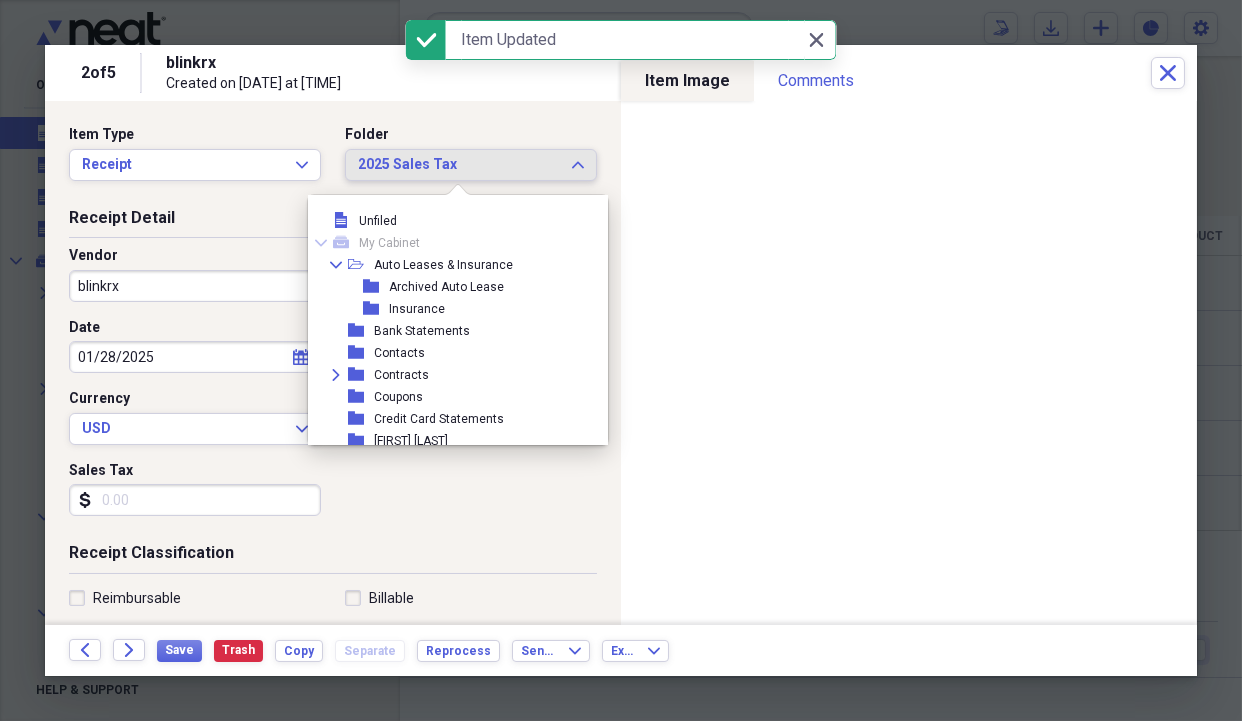 scroll, scrollTop: 494, scrollLeft: 0, axis: vertical 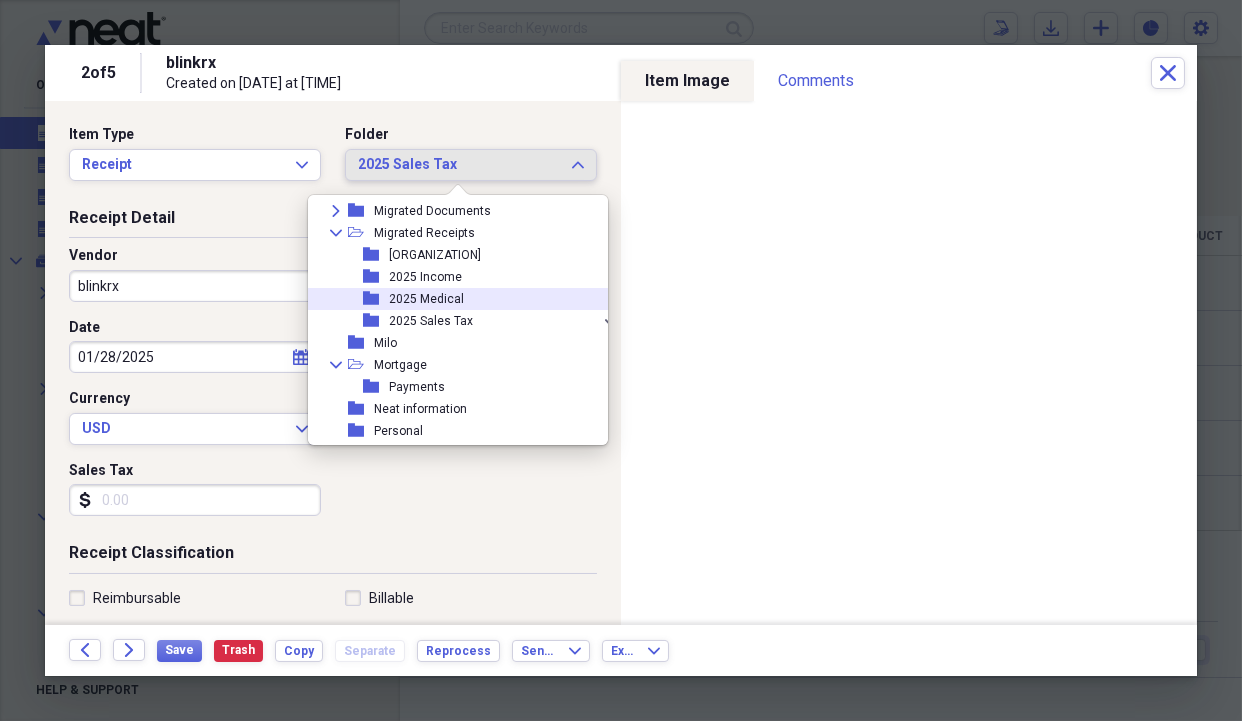 click on "2025 Medical" at bounding box center [426, 299] 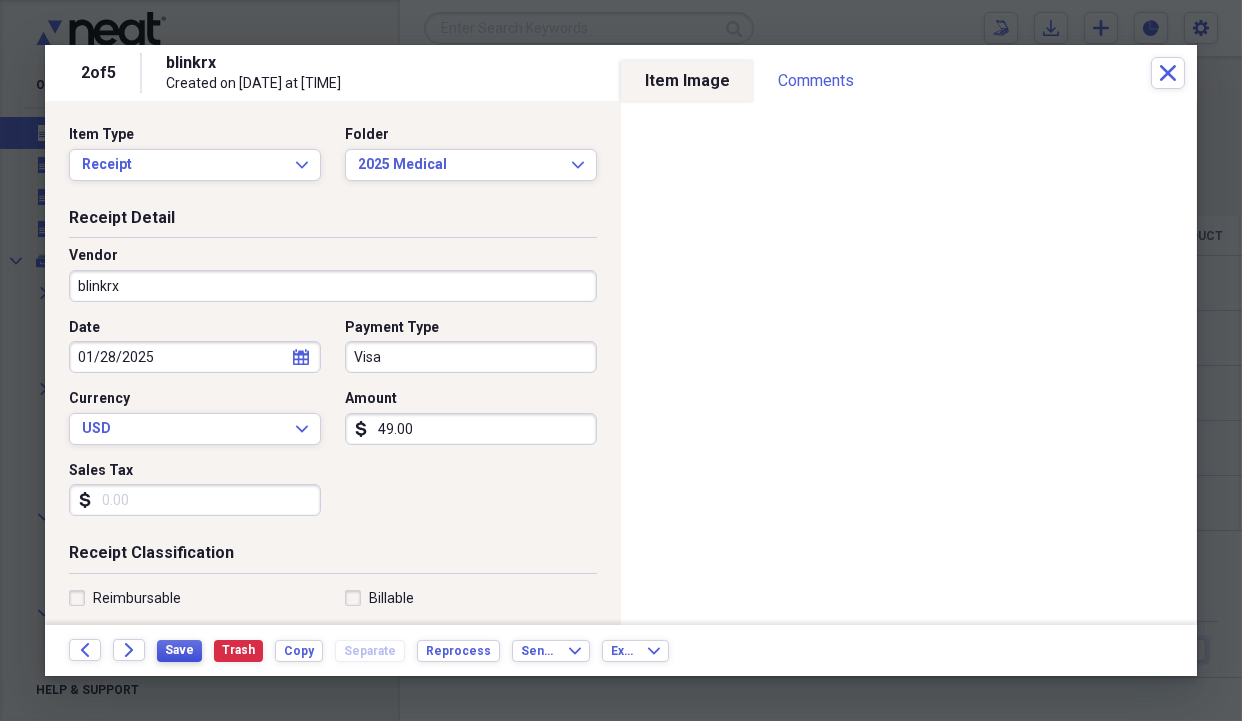 click on "Save" at bounding box center (179, 650) 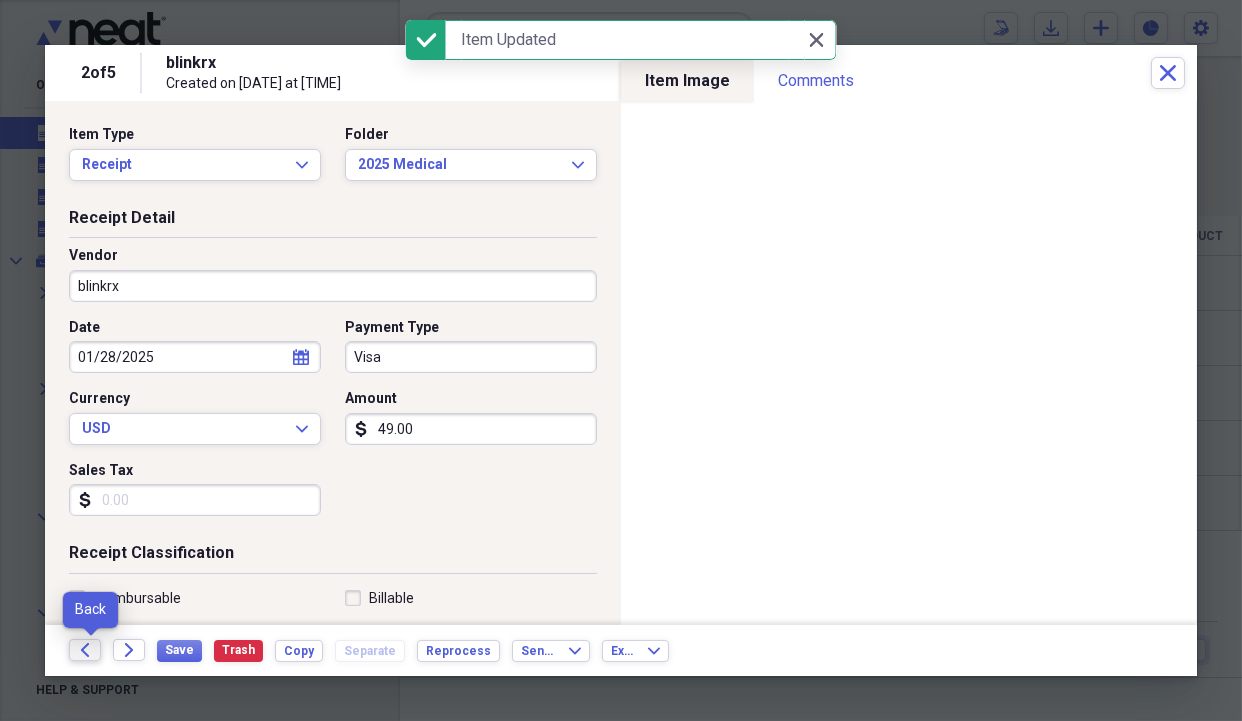 click on "Back" 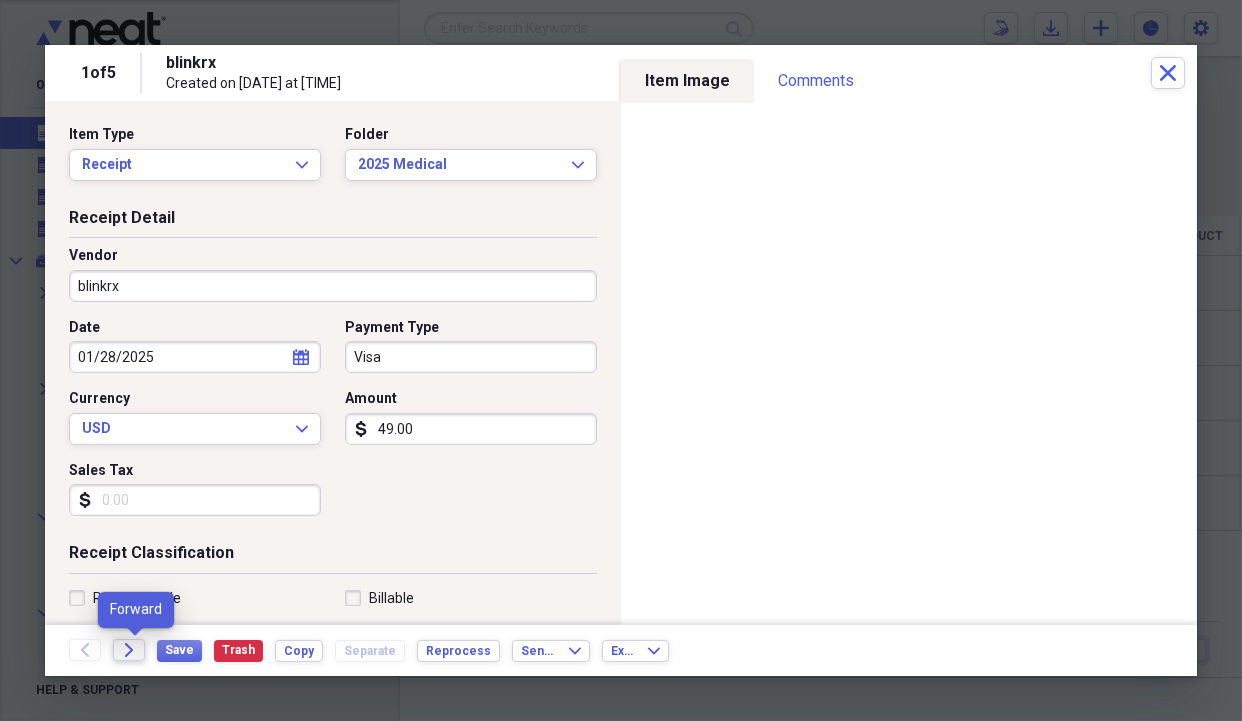 click on "Forward" 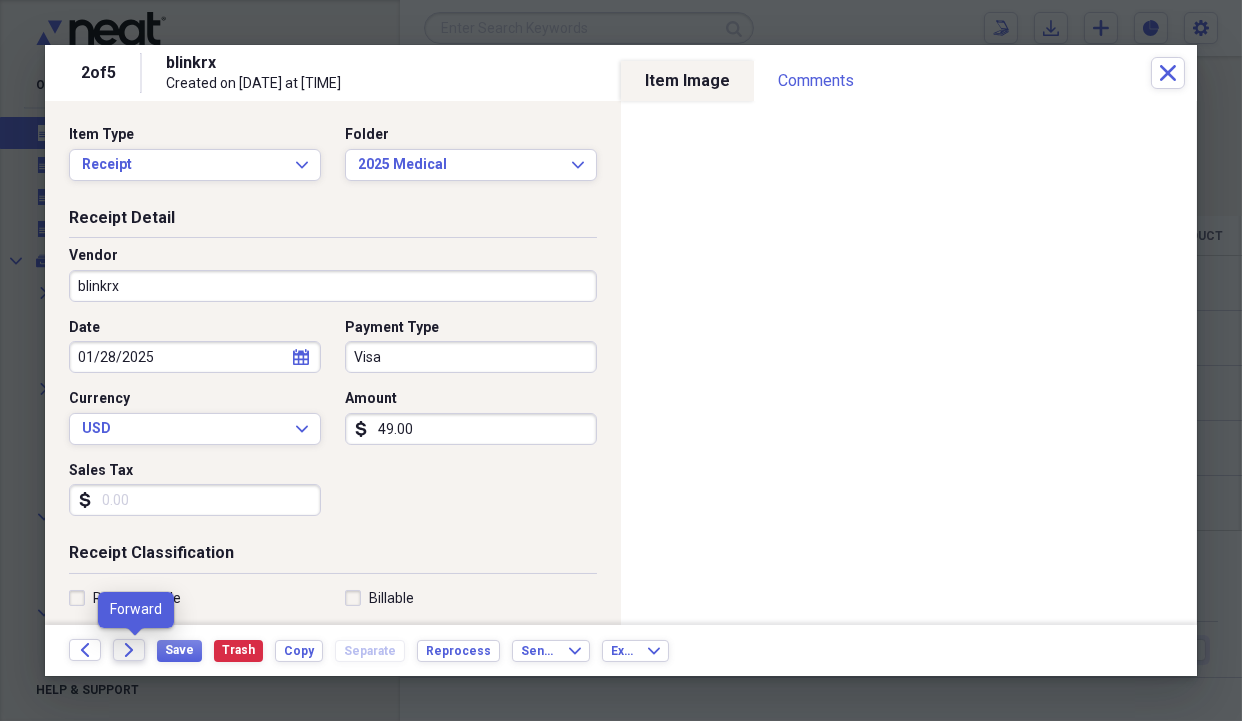 click on "Forward" 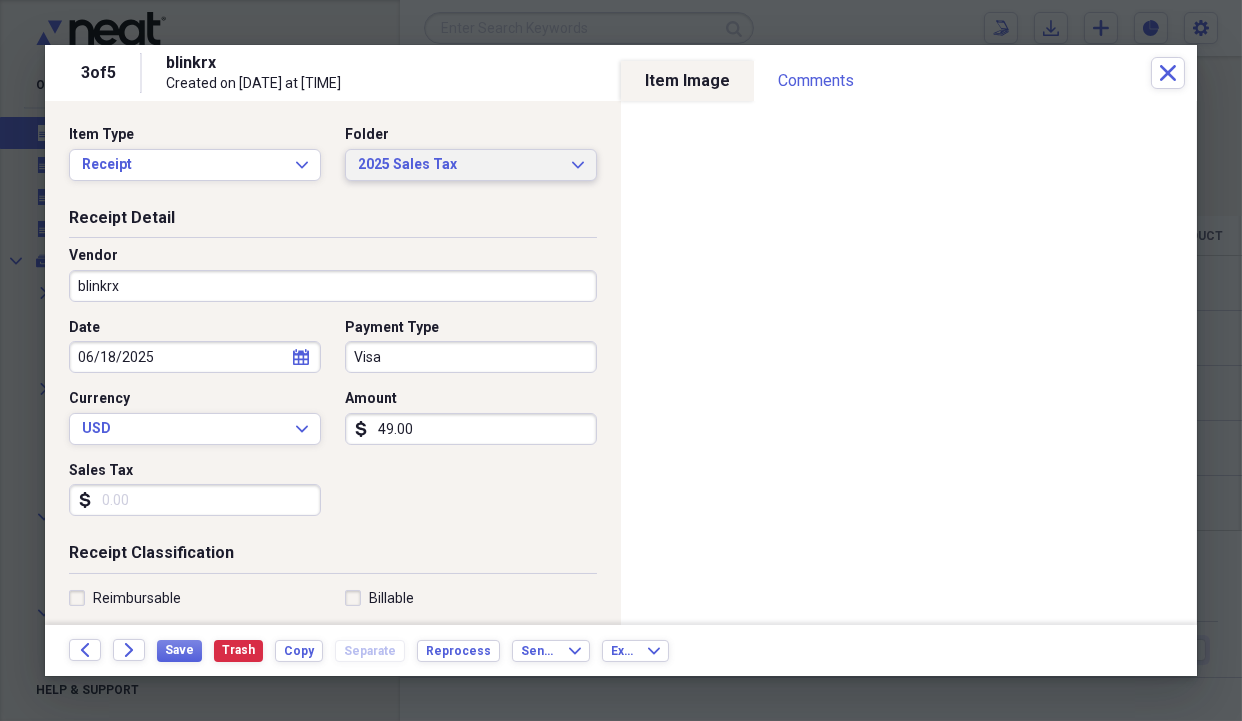 click on "2025 Sales Tax" at bounding box center [459, 165] 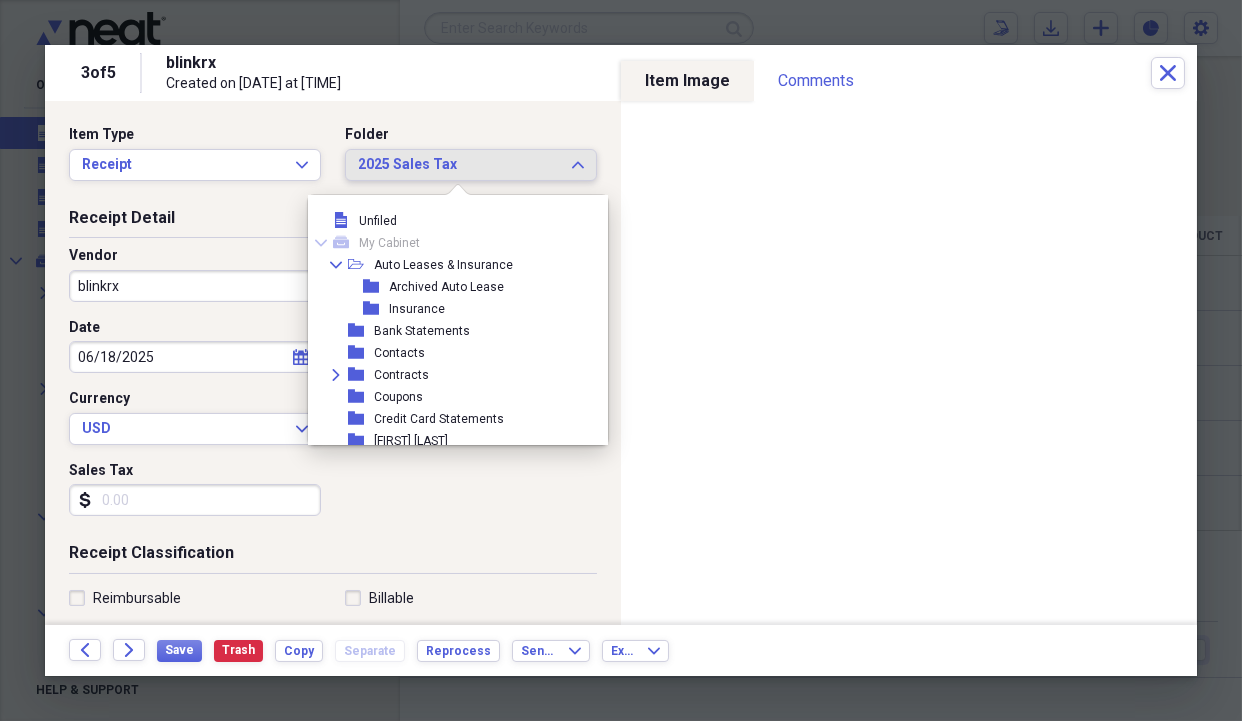 scroll, scrollTop: 494, scrollLeft: 0, axis: vertical 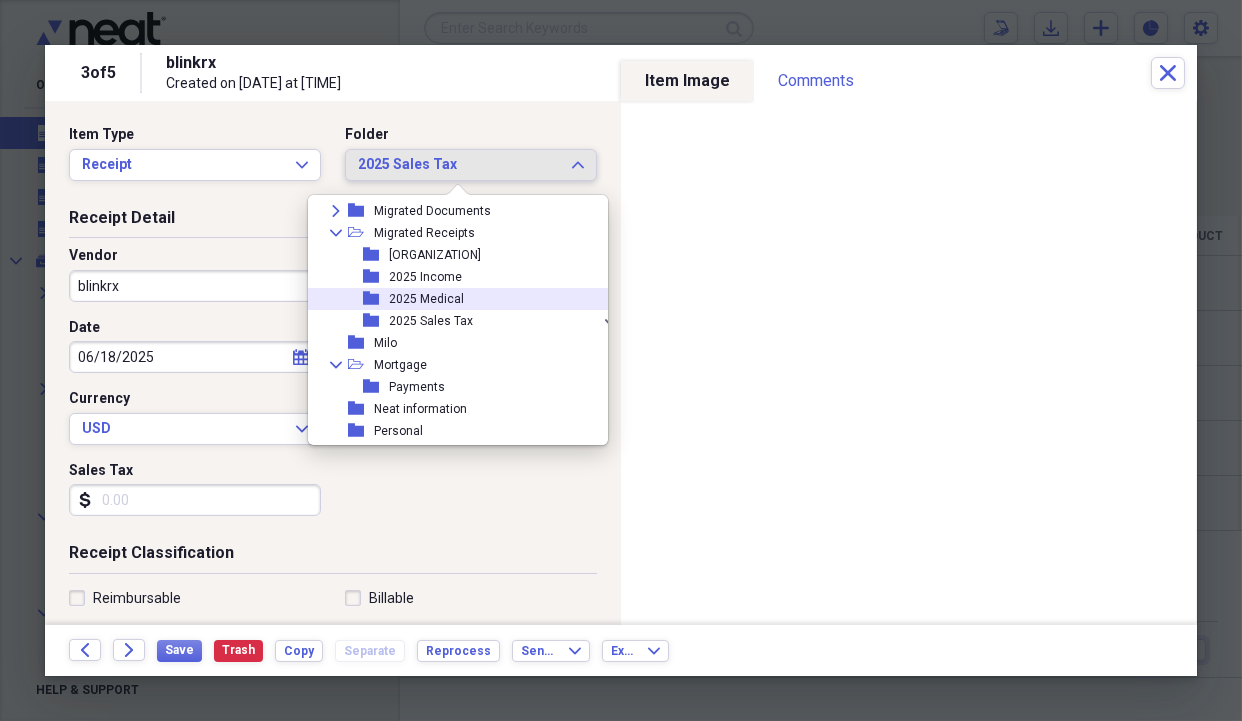click on "2025 Medical" at bounding box center [426, 299] 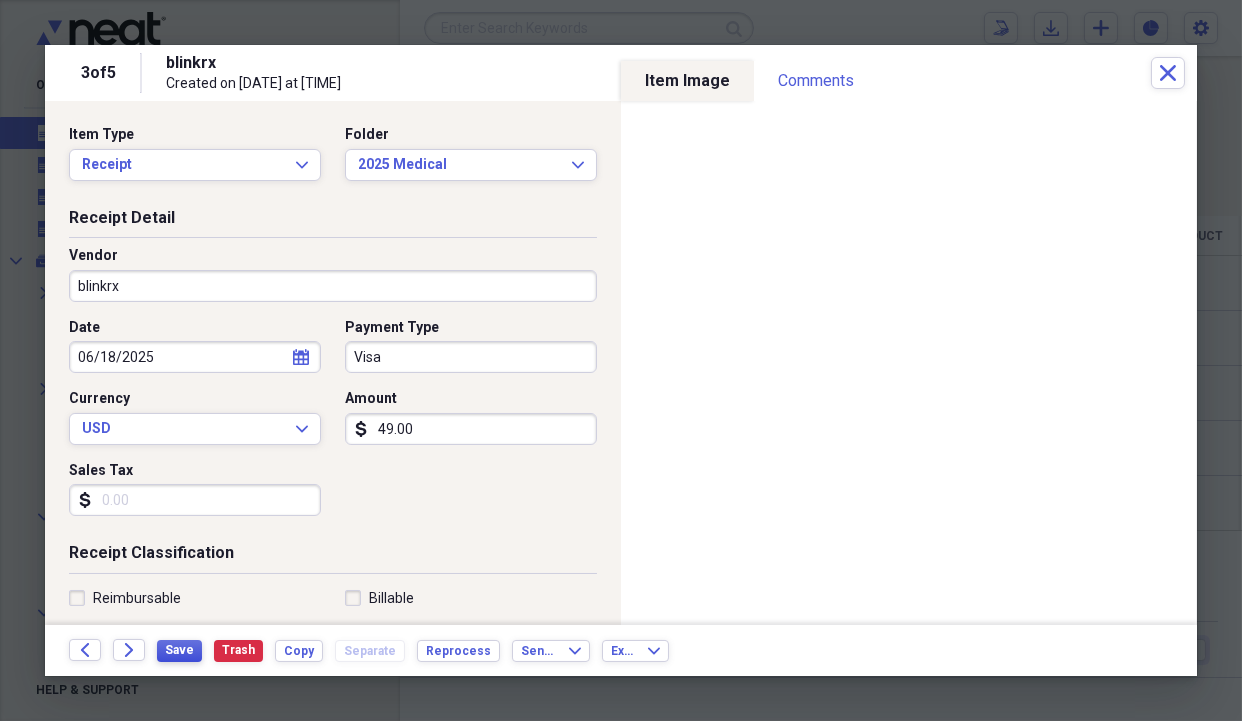 click on "Save" at bounding box center [179, 650] 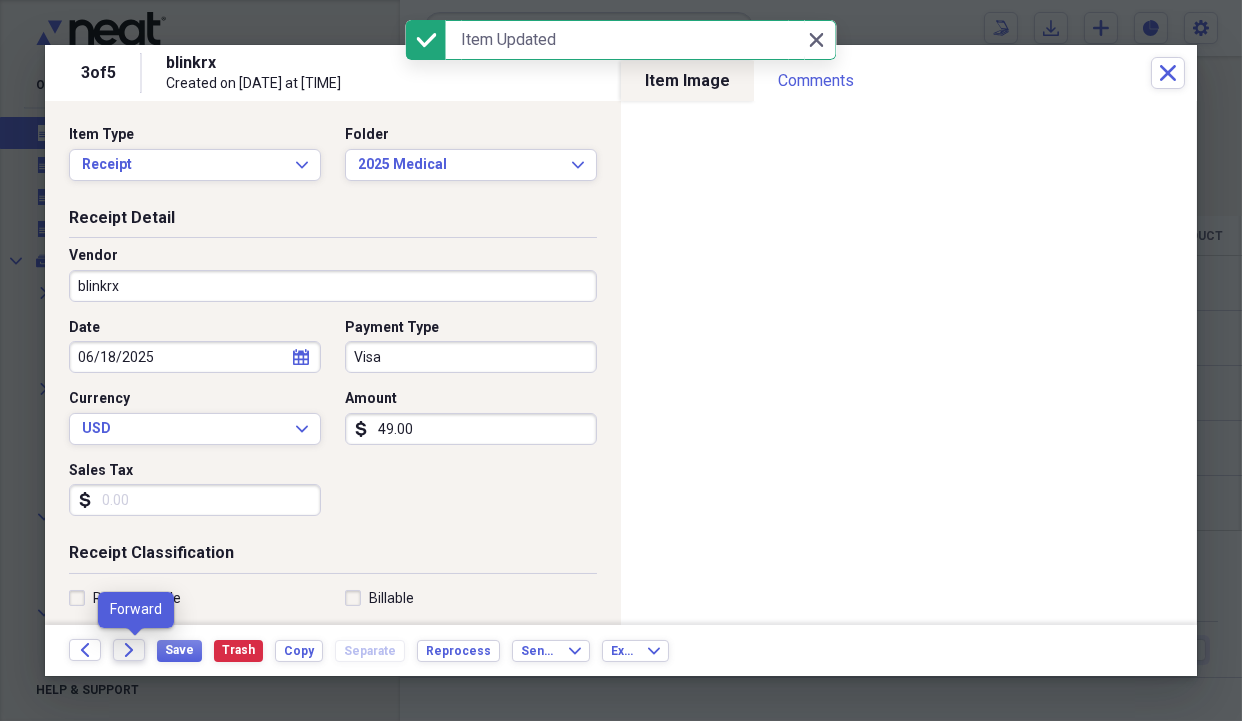 click on "Forward" 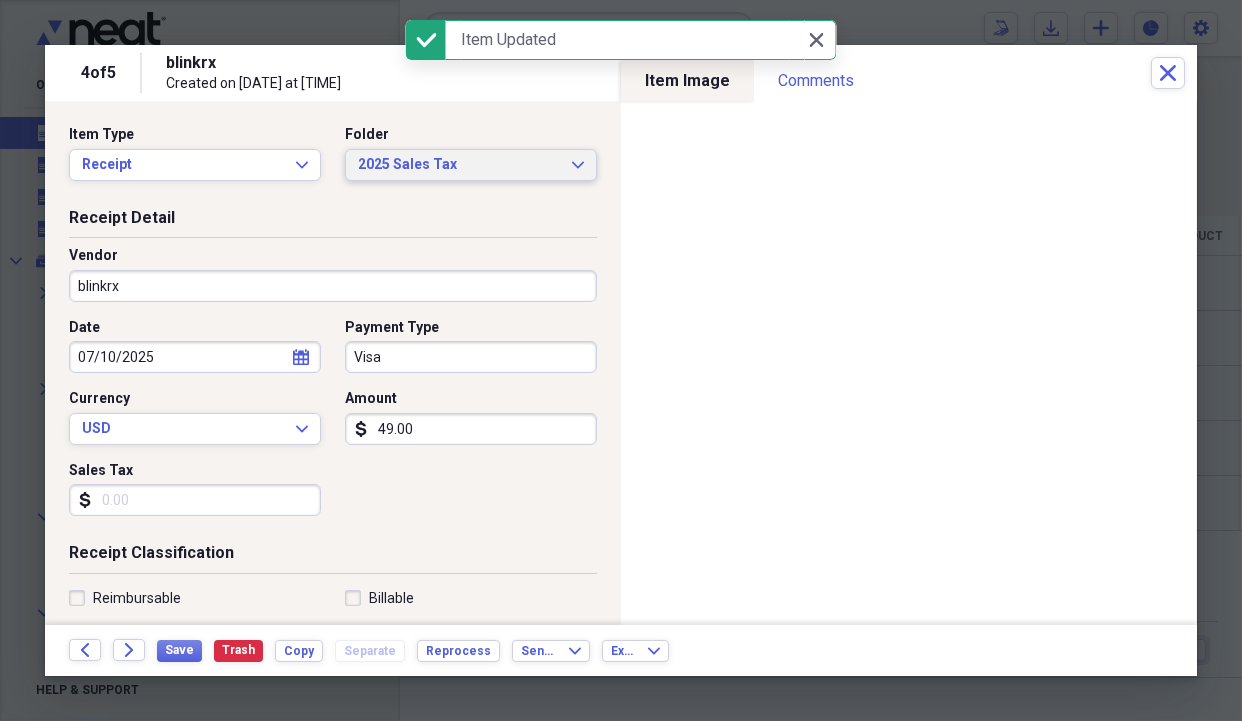 click on "2025 Sales Tax" at bounding box center (459, 165) 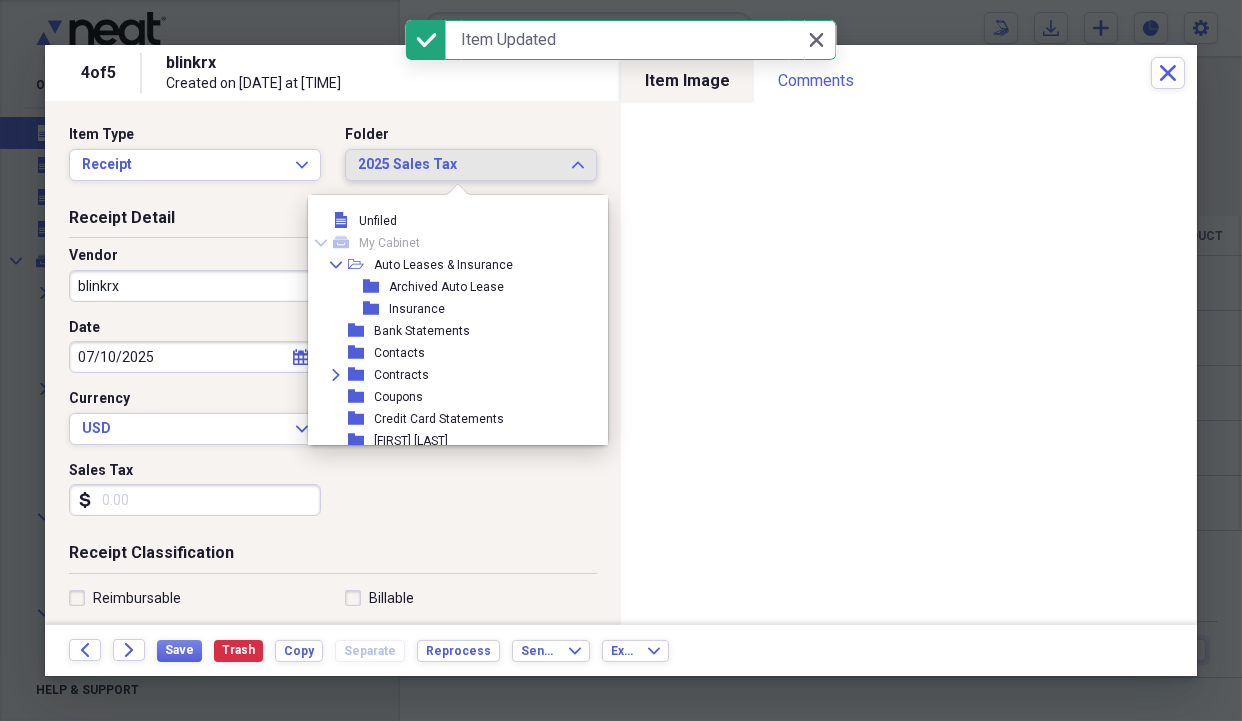 scroll, scrollTop: 494, scrollLeft: 0, axis: vertical 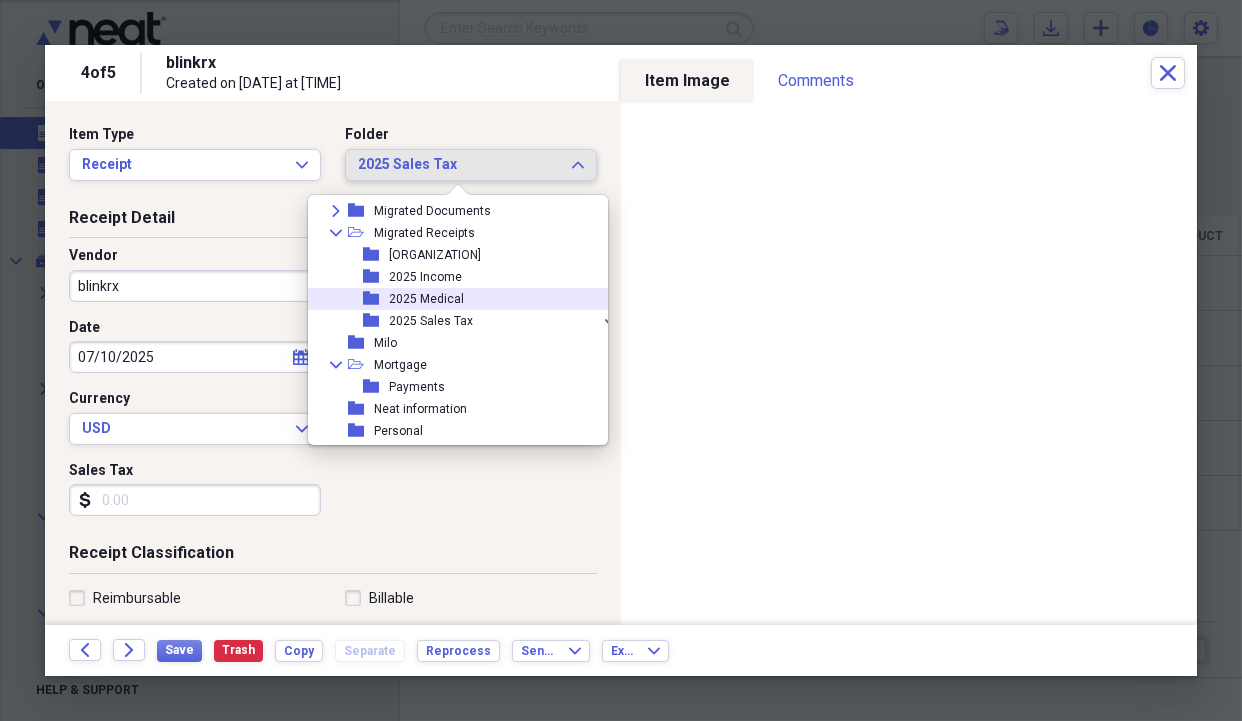 click on "2025 Medical" at bounding box center (426, 299) 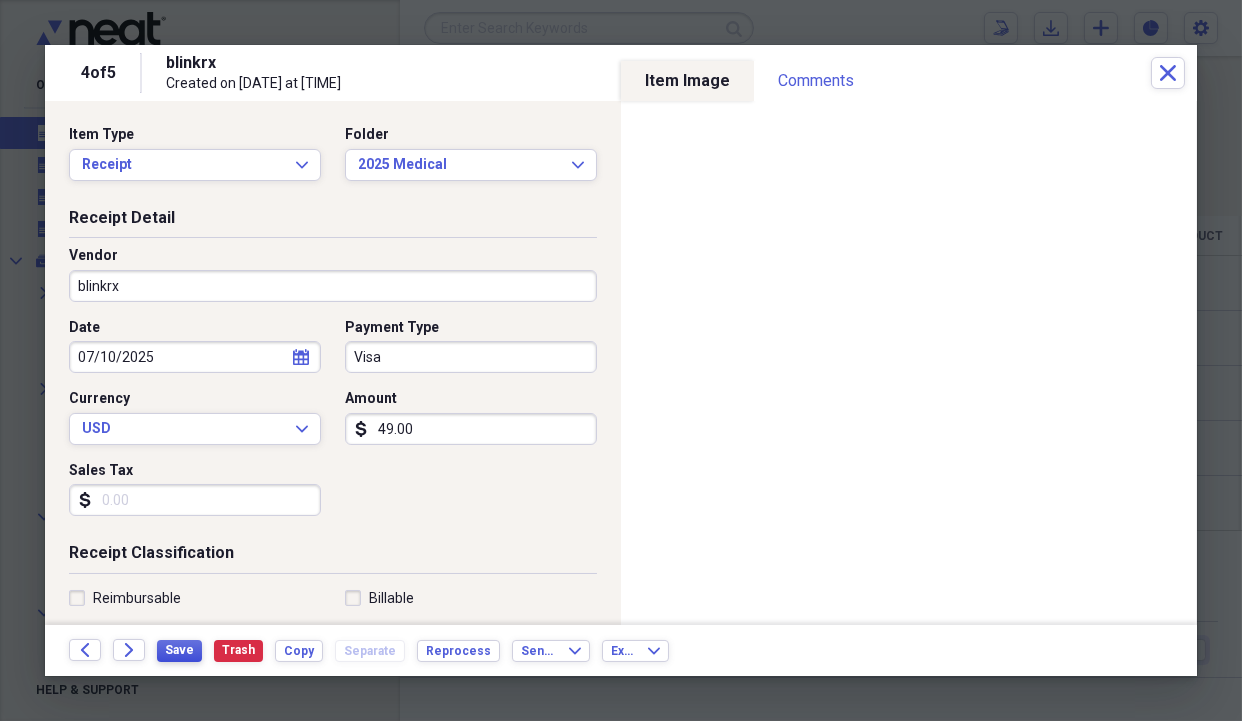 click on "Save" at bounding box center [179, 650] 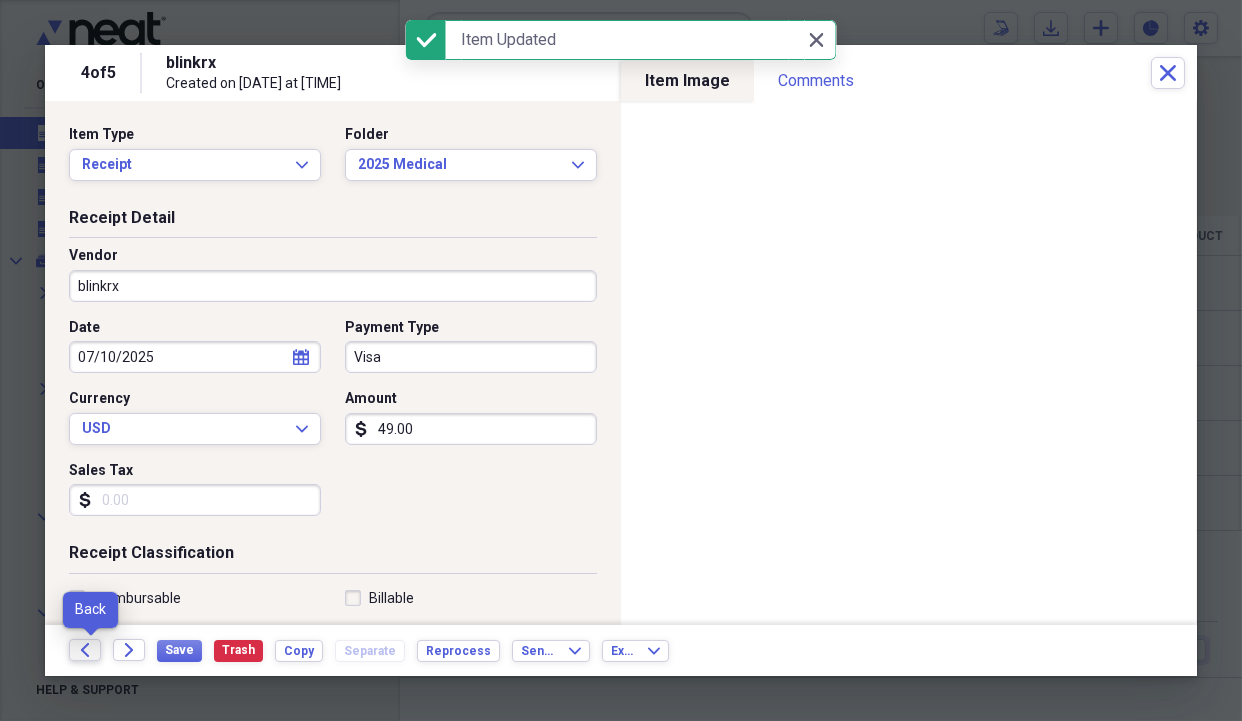 click on "Back" 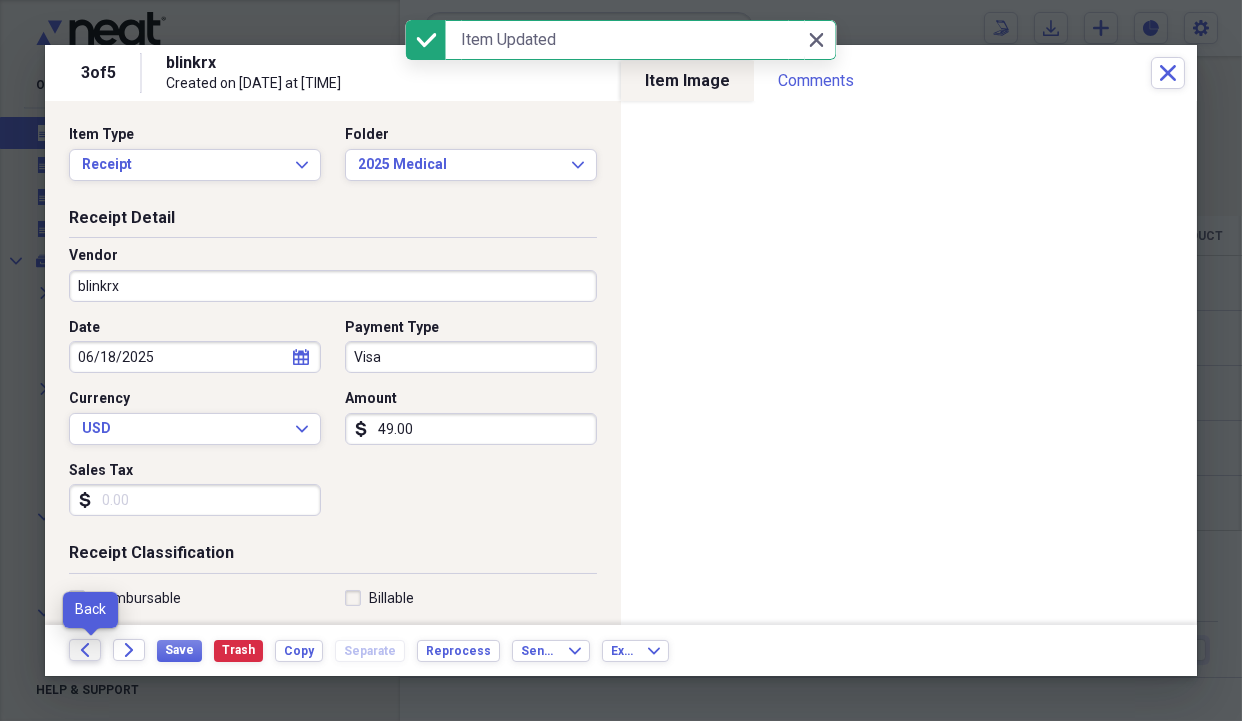 click 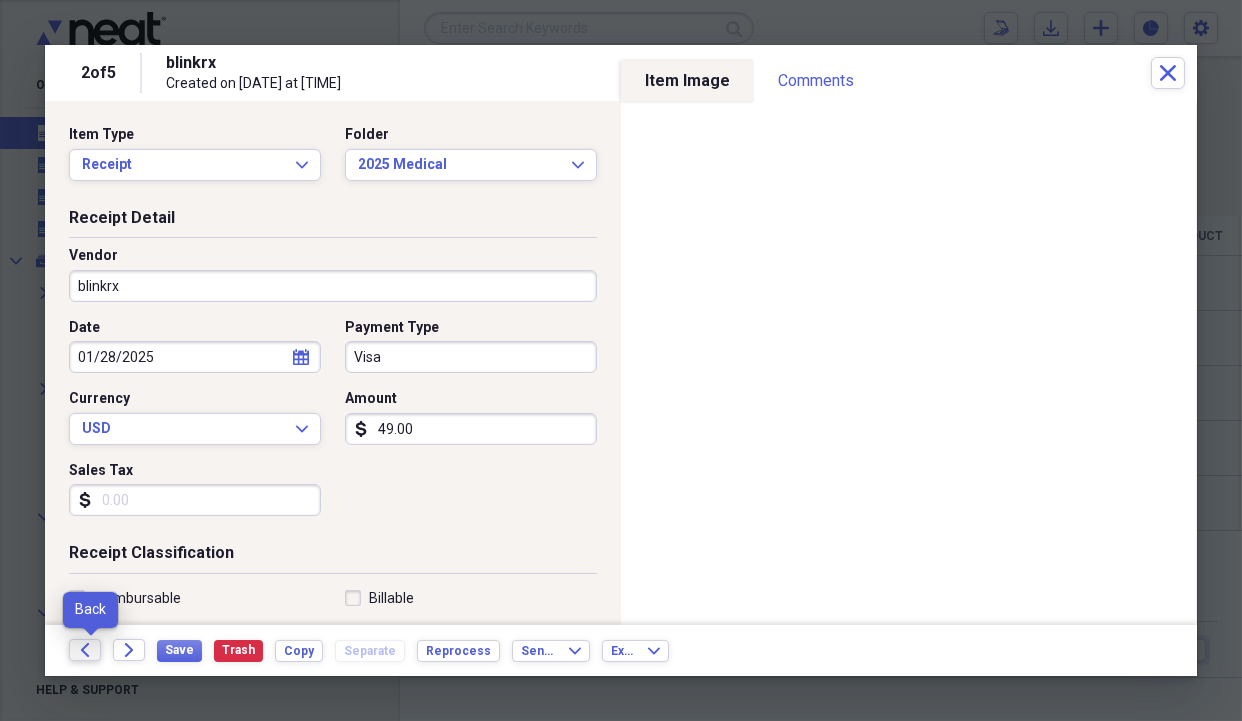 click 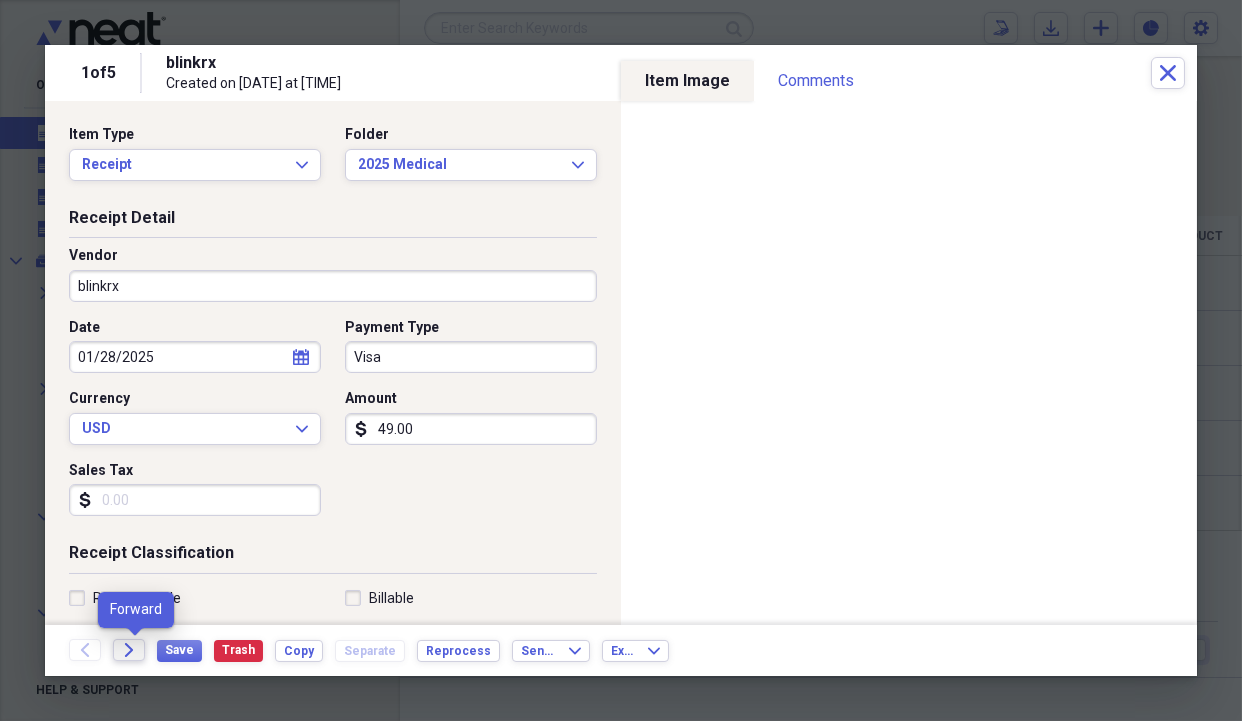 click on "Forward" 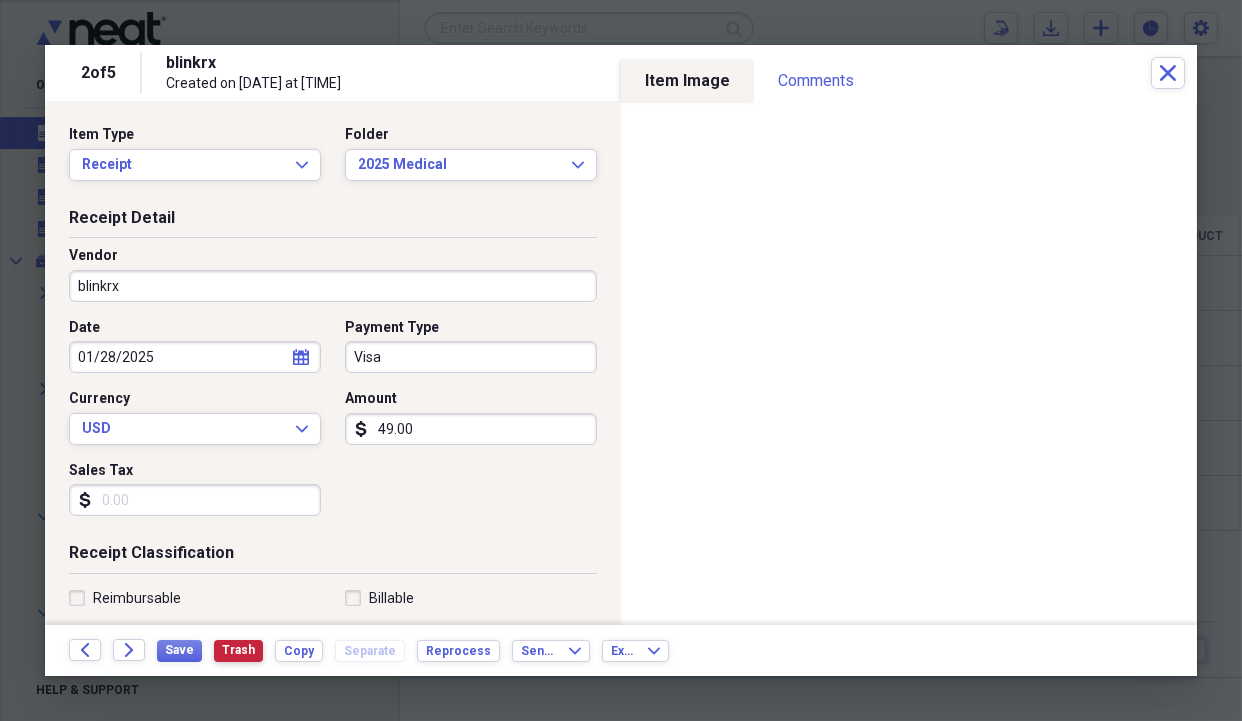 click on "Trash" at bounding box center [238, 650] 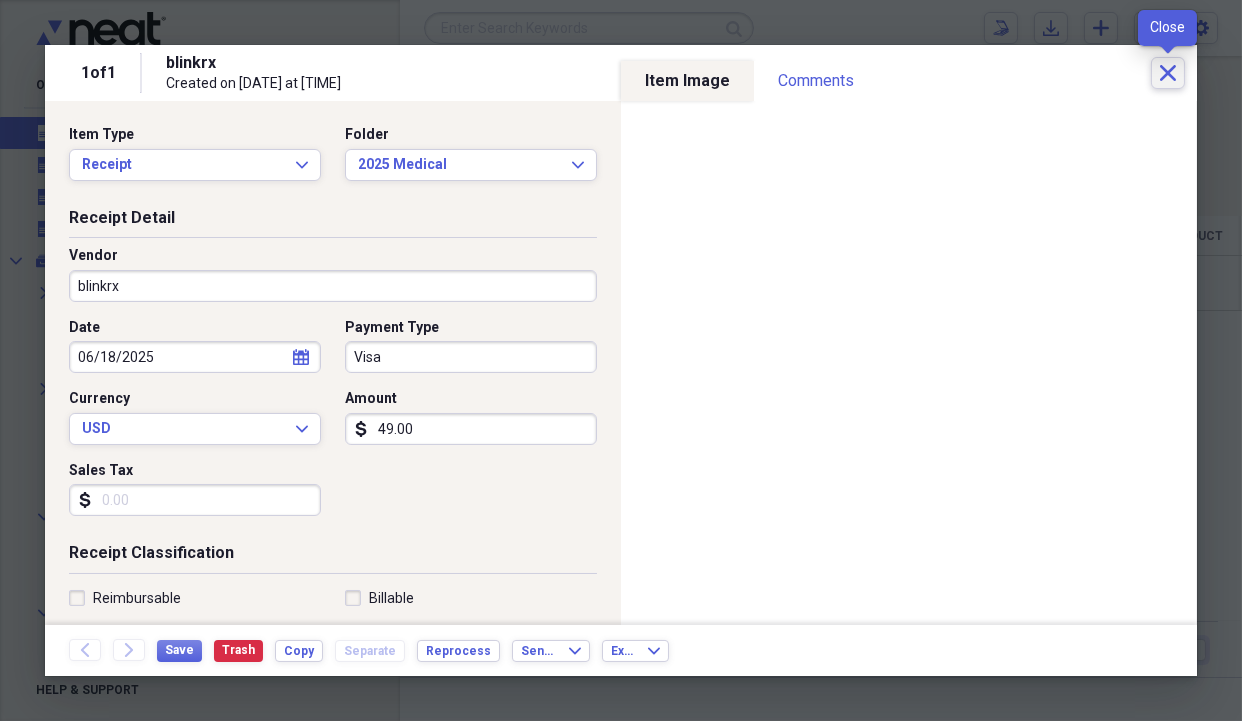 click 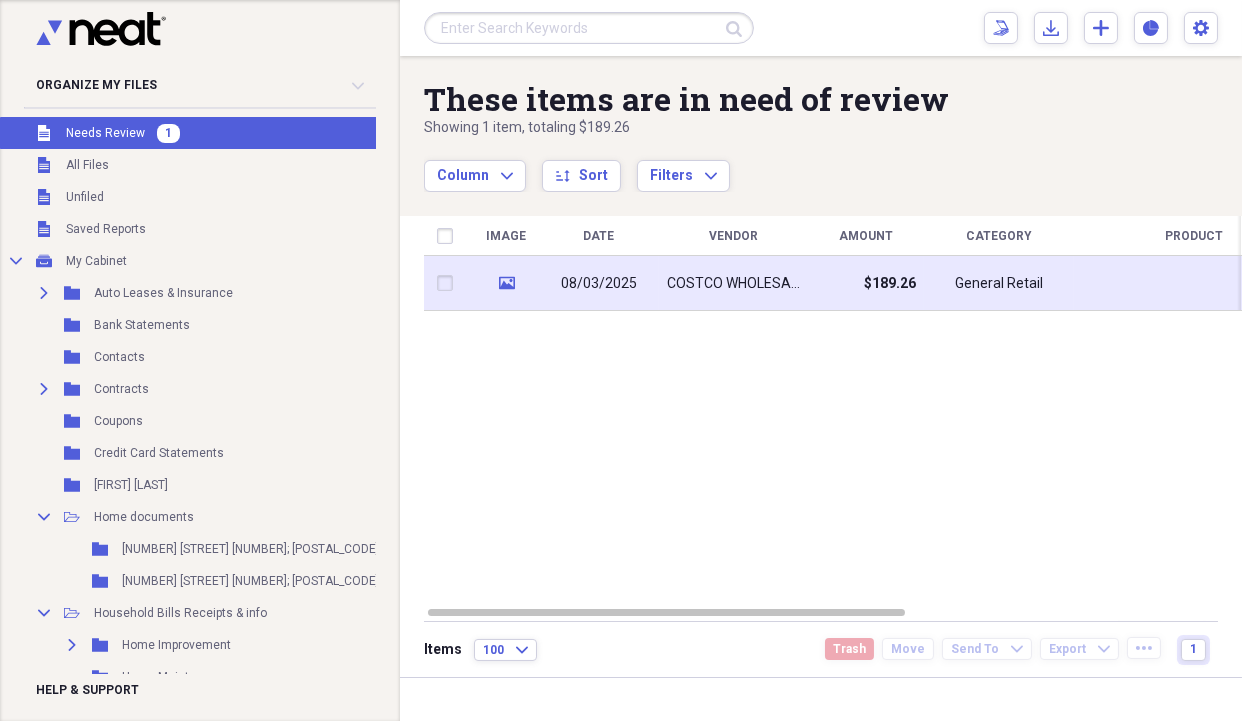 click on "COSTCO WHOLESALE" at bounding box center (734, 284) 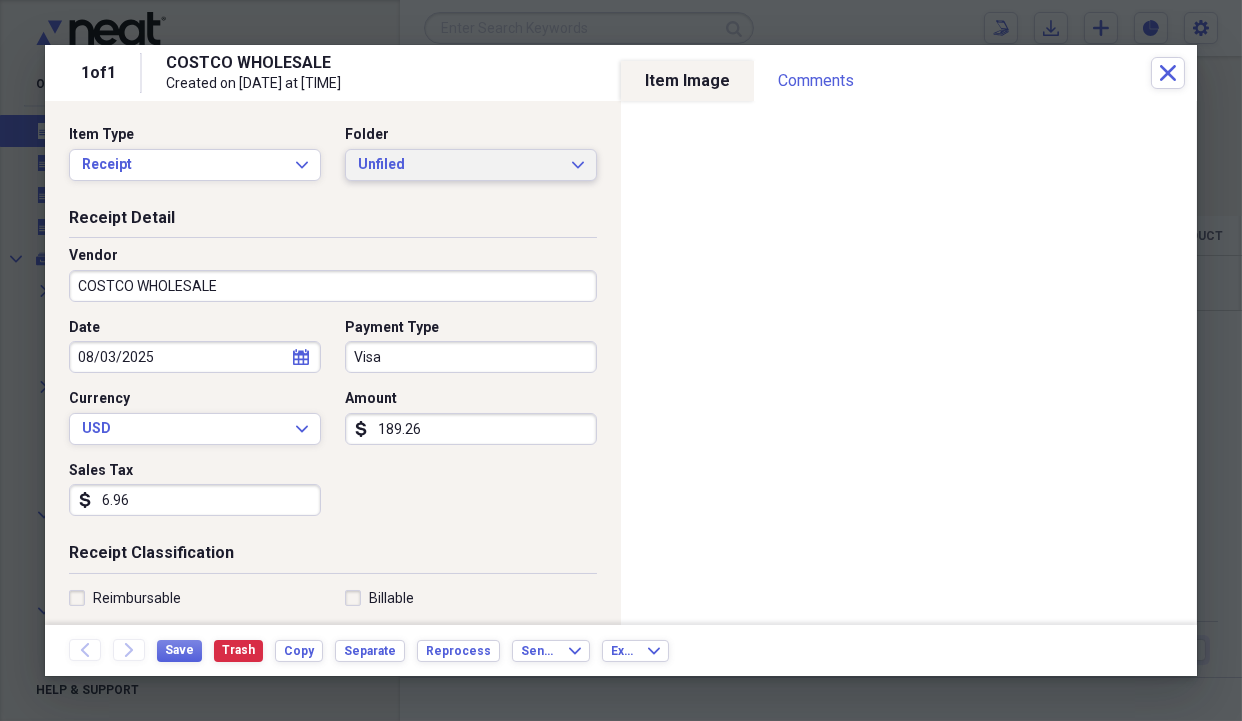 click on "Unfiled" at bounding box center (459, 165) 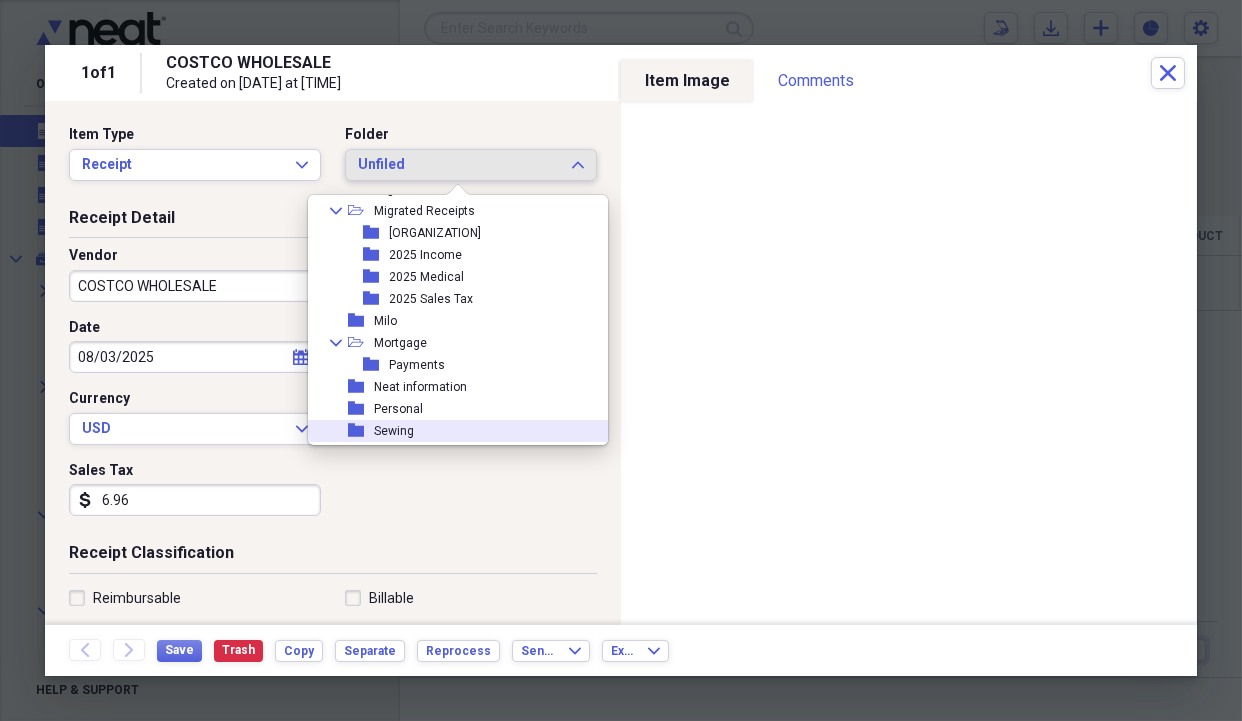 scroll, scrollTop: 500, scrollLeft: 0, axis: vertical 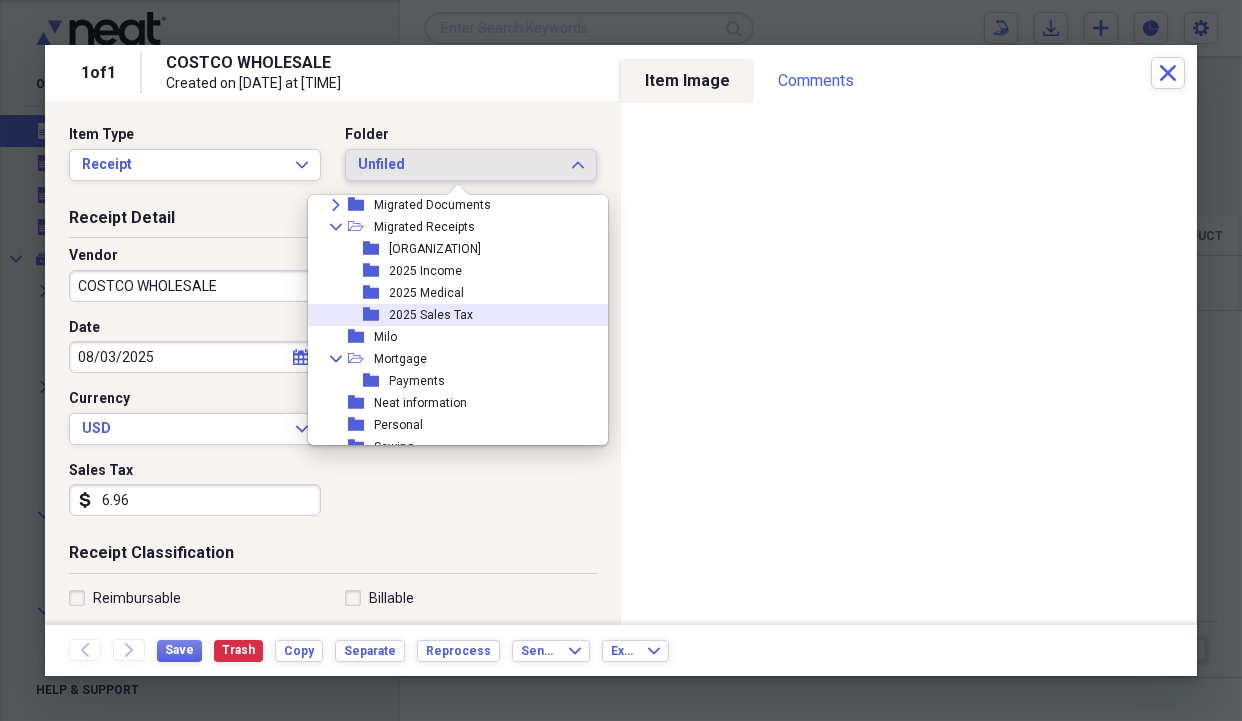 click on "2025 Sales Tax" at bounding box center (431, 315) 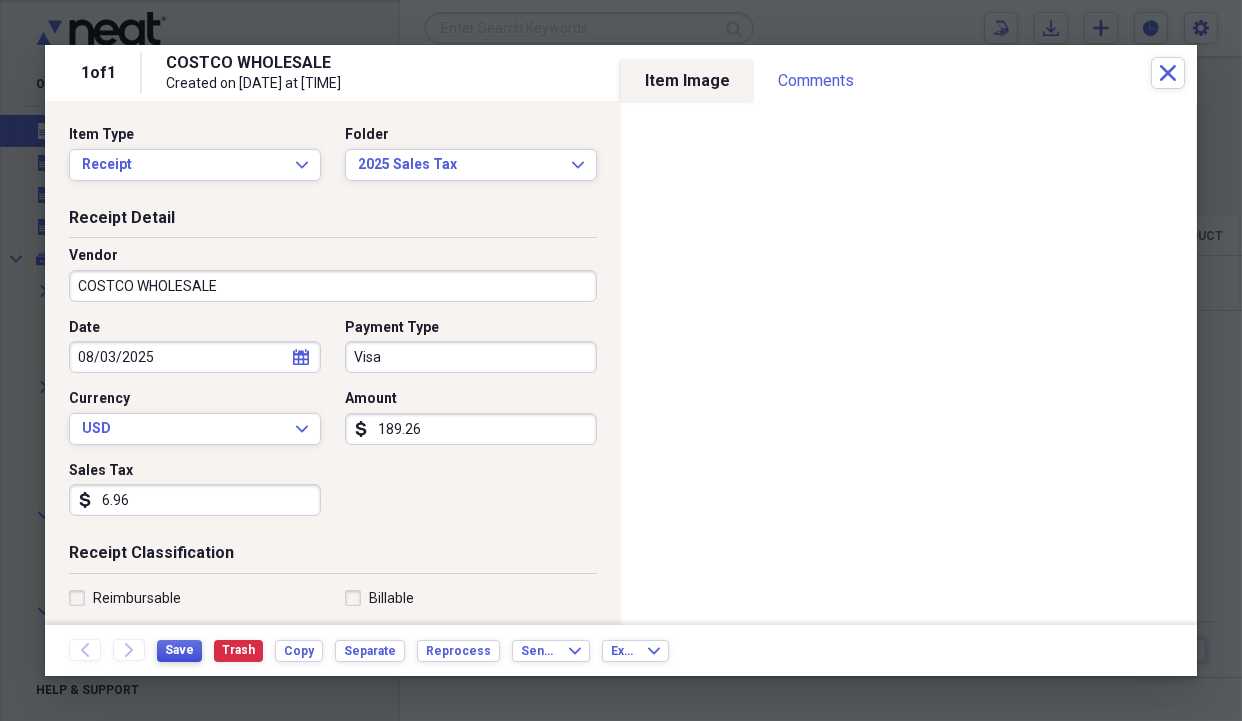 click on "Save" at bounding box center [179, 650] 